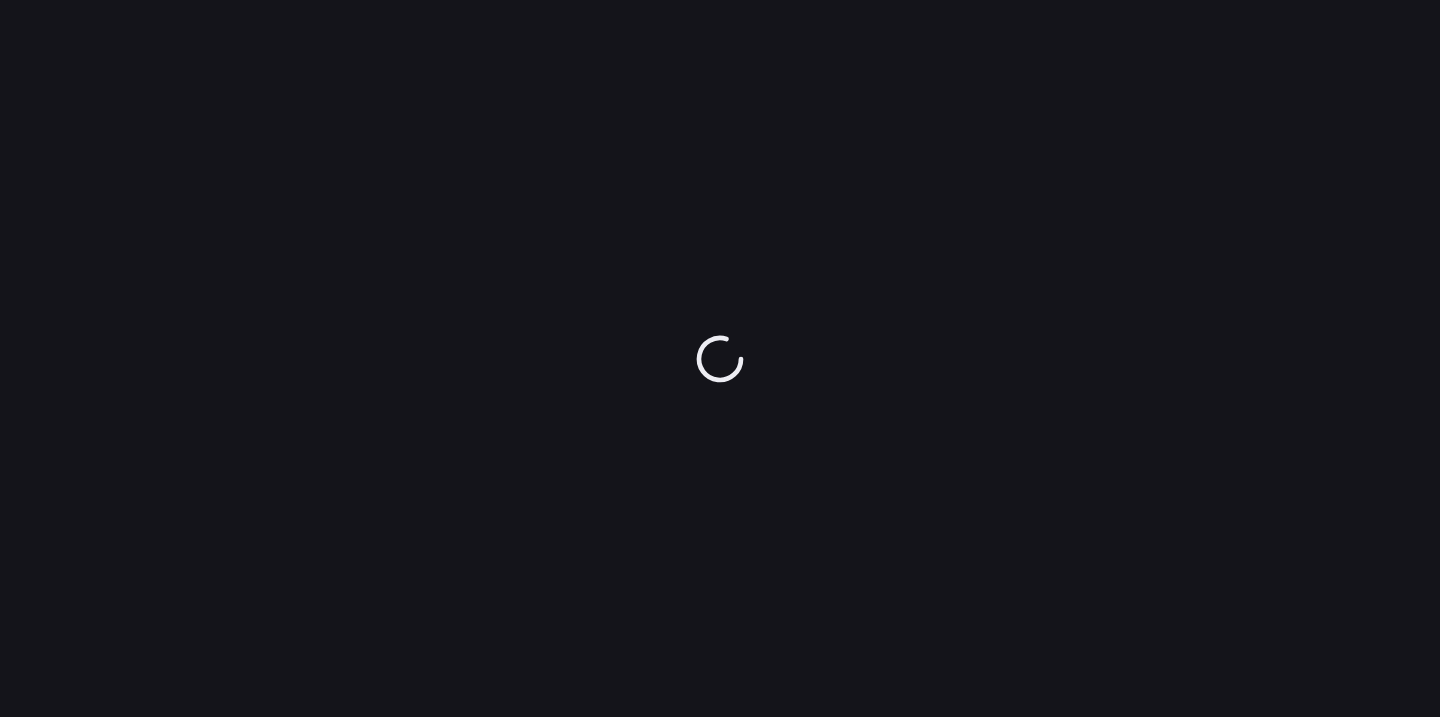 scroll, scrollTop: 0, scrollLeft: 0, axis: both 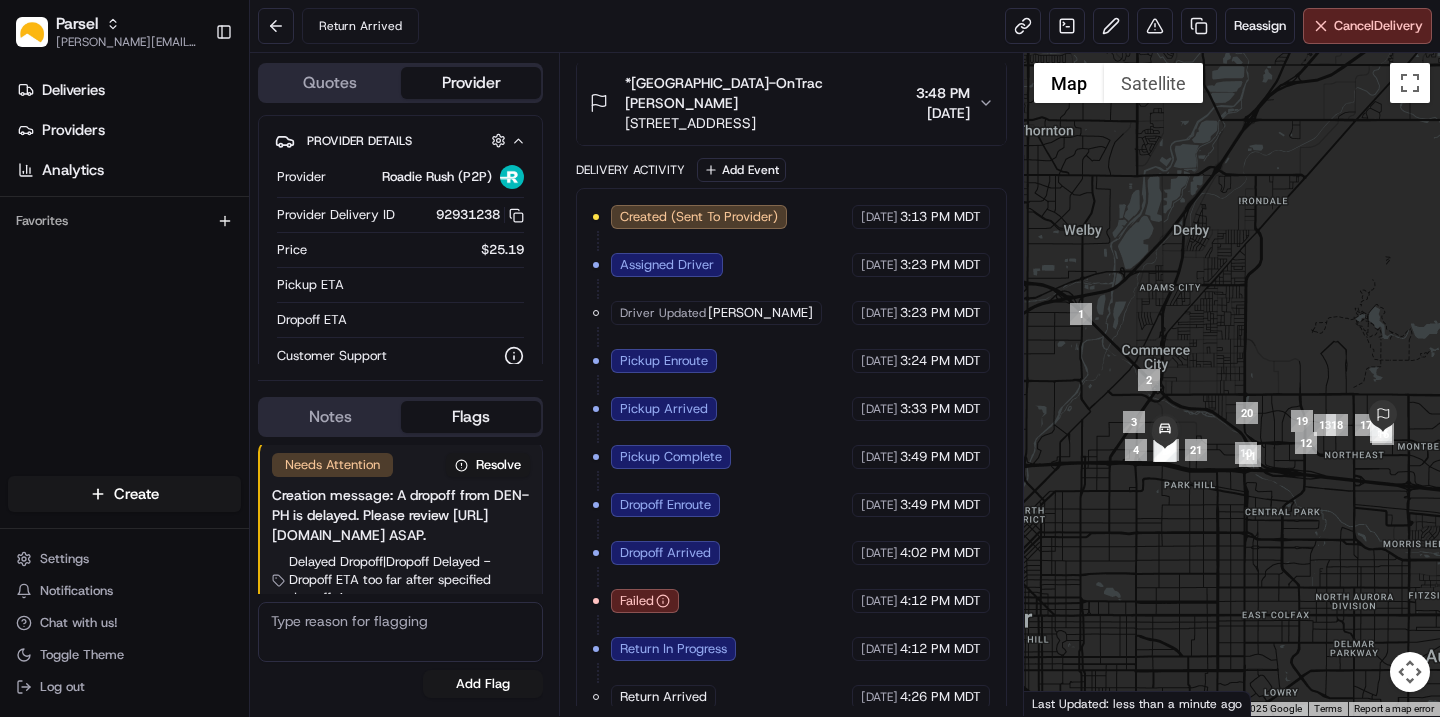 click 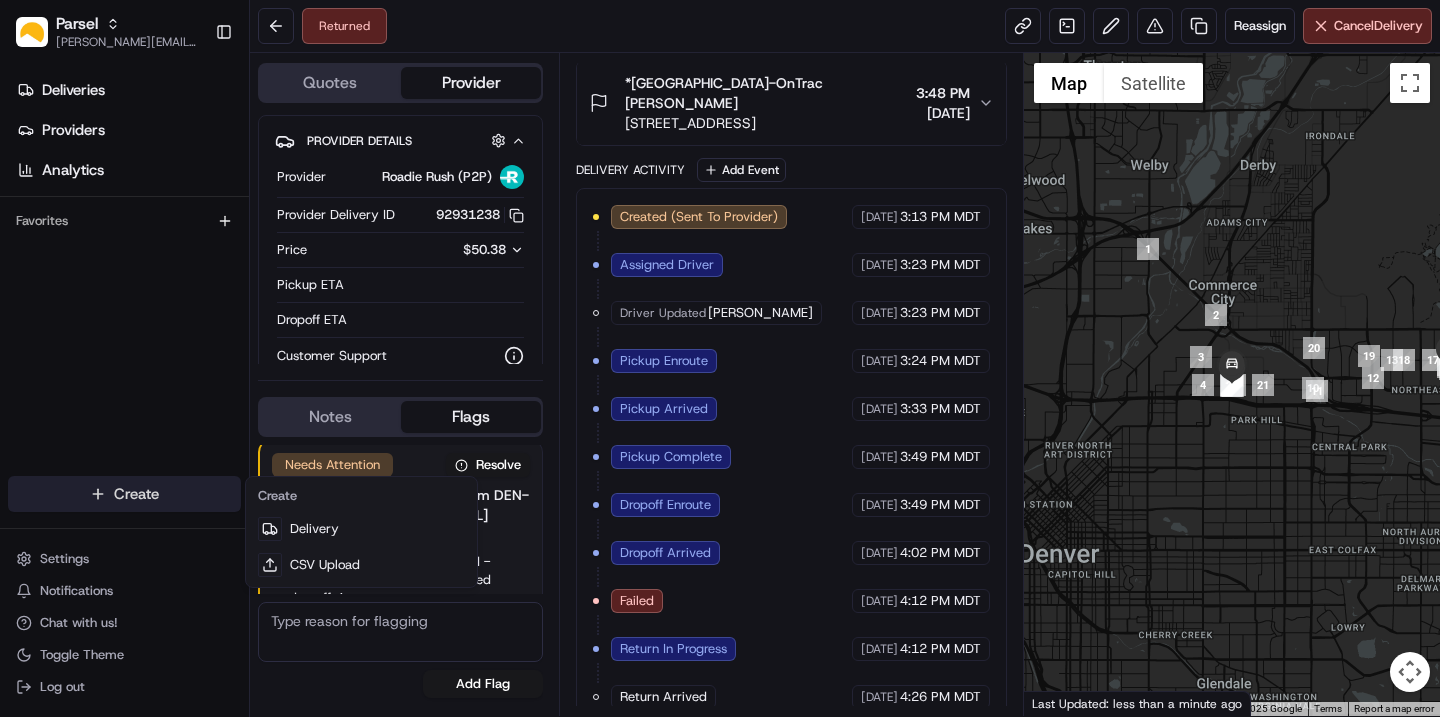 click on "Parsel [EMAIL_ADDRESS][PERSON_NAME][DOMAIN_NAME] Toggle Sidebar Deliveries Providers Analytics Favorites Main Menu Members & Organization Organization Users Roles Preferences Customization Tracking Orchestration Automations Dispatch Strategy Locations Pickup Locations Dropoff Locations Billing Billing Refund Requests Integrations Notification Triggers Webhooks API Keys Request Logs Create Settings Notifications Chat with us! Toggle Theme Log out Returned Reassign Cancel  Delivery Quotes Provider Provider Details Hidden ( 1 ) Provider Roadie Rush (P2P)   Provider Delivery ID 92931238 Copy  92931238 Price $50.38 Pickup ETA Dropoff ETA Customer Support Driver Details Hidden ( 3 ) Name [PERSON_NAME] Phone Number [PHONE_NUMBER] Notes From Driver Tip $0.00 Type Make Cargo Model Van Year Color silver Parking Location Notes Flags [PERSON_NAME][EMAIL_ADDRESS][PERSON_NAME][DOMAIN_NAME] [PERSON_NAME][DOMAIN_NAME][EMAIL_ADDRESS][PERSON_NAME][DOMAIN_NAME] [DOMAIN_NAME][EMAIL_ADDRESS][DOMAIN_NAME] [PERSON_NAME][DOMAIN_NAME][EMAIL_ADDRESS][PERSON_NAME][DOMAIN_NAME] [PERSON_NAME][DOMAIN_NAME][EMAIL_ADDRESS][PERSON_NAME][DOMAIN_NAME] [PERSON_NAME][DOMAIN_NAME][EMAIL_ADDRESS][PERSON_NAME][DOMAIN_NAME] [DOMAIN_NAME][EMAIL_ADDRESS][PERSON_NAME][DOMAIN_NAME] Add Note" at bounding box center [720, 358] 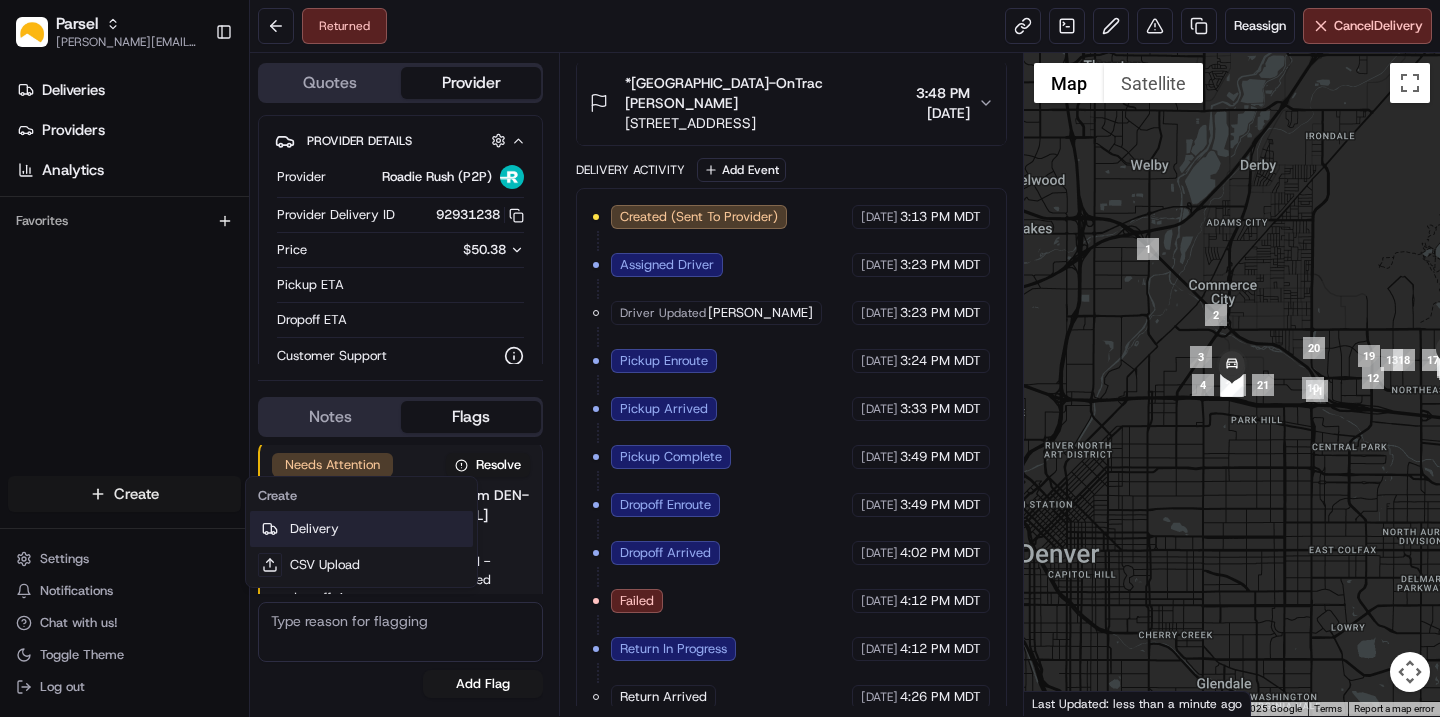 click on "Delivery" at bounding box center (361, 529) 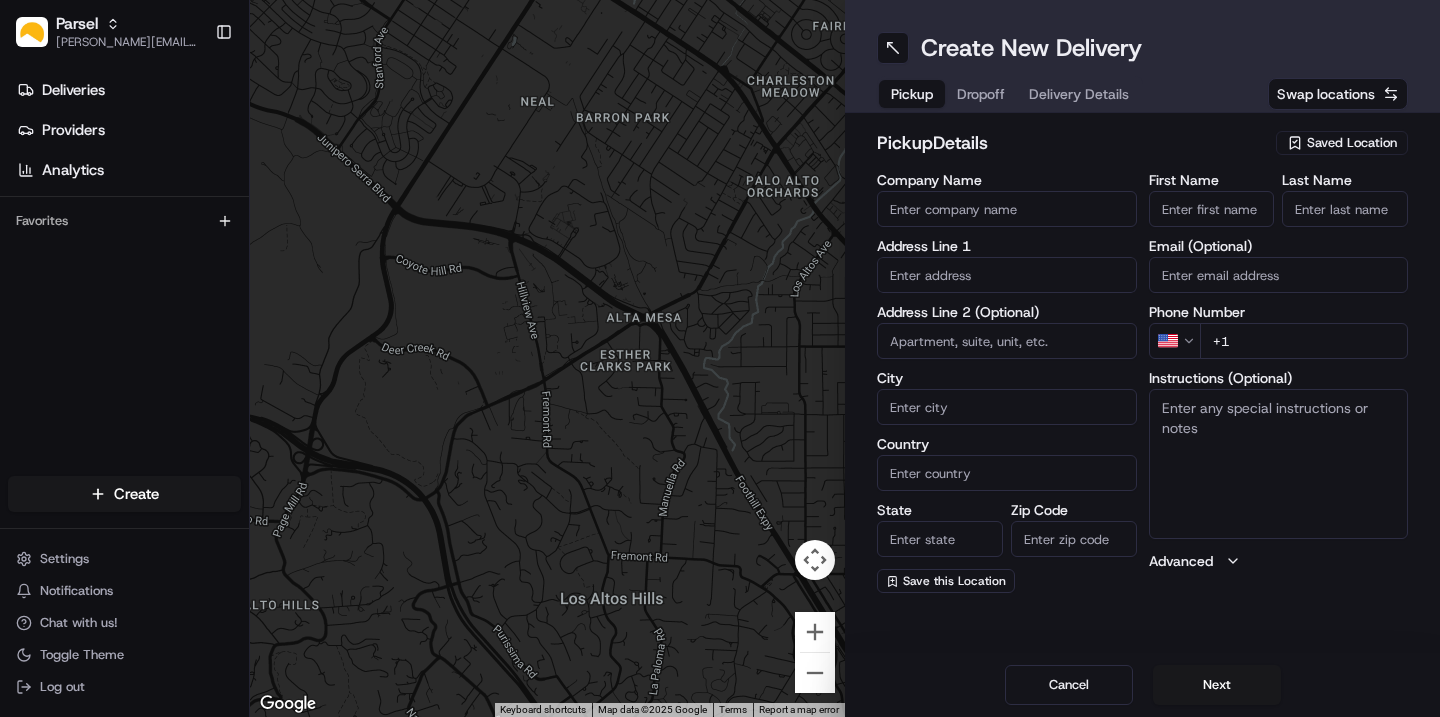 click on "Company Name" at bounding box center (1007, 209) 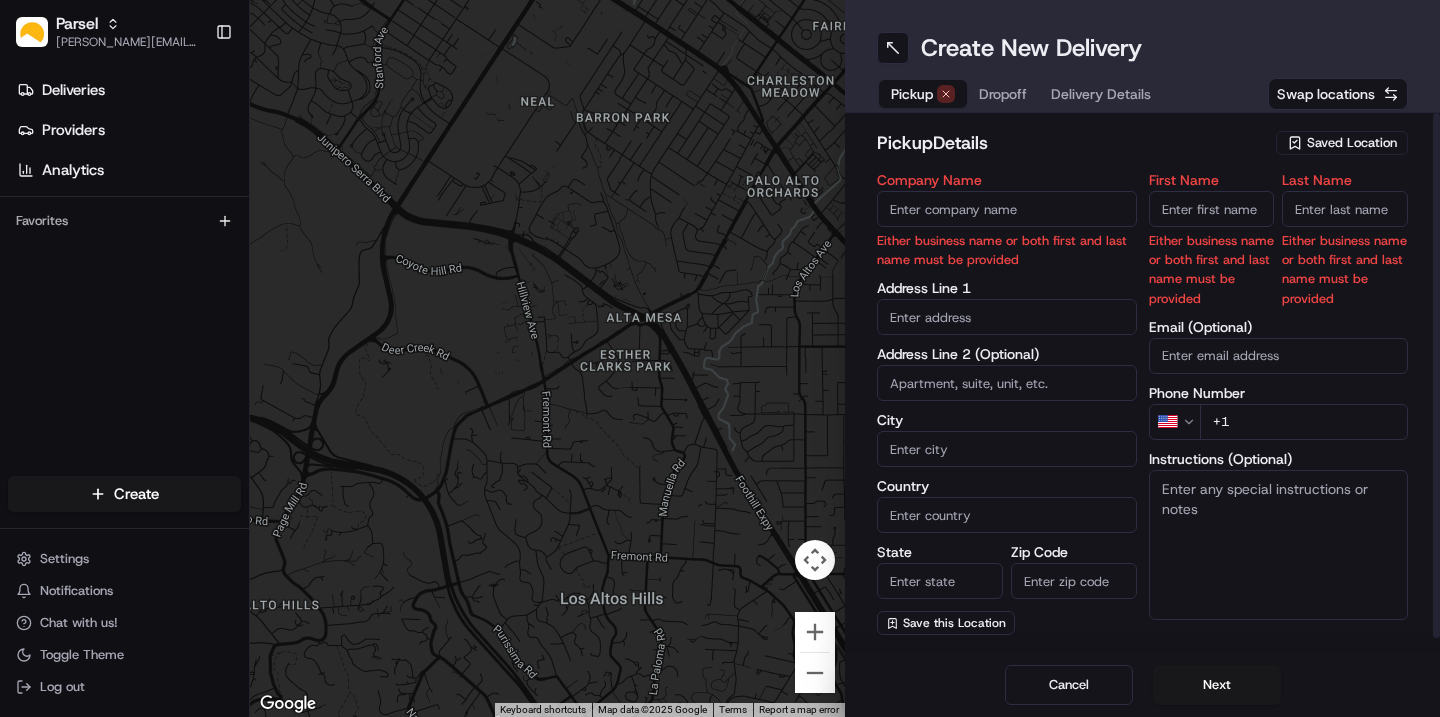 click on "Saved Location" at bounding box center (1352, 143) 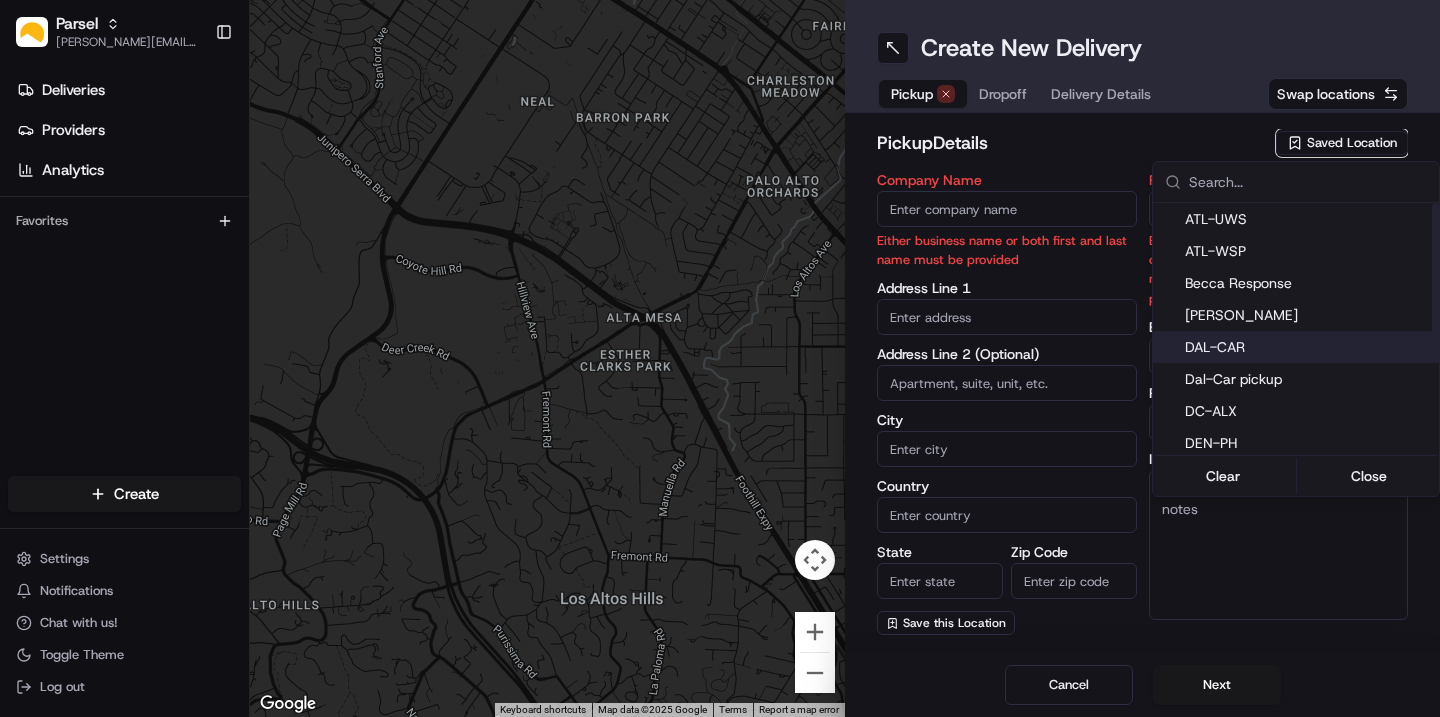 scroll, scrollTop: 41, scrollLeft: 0, axis: vertical 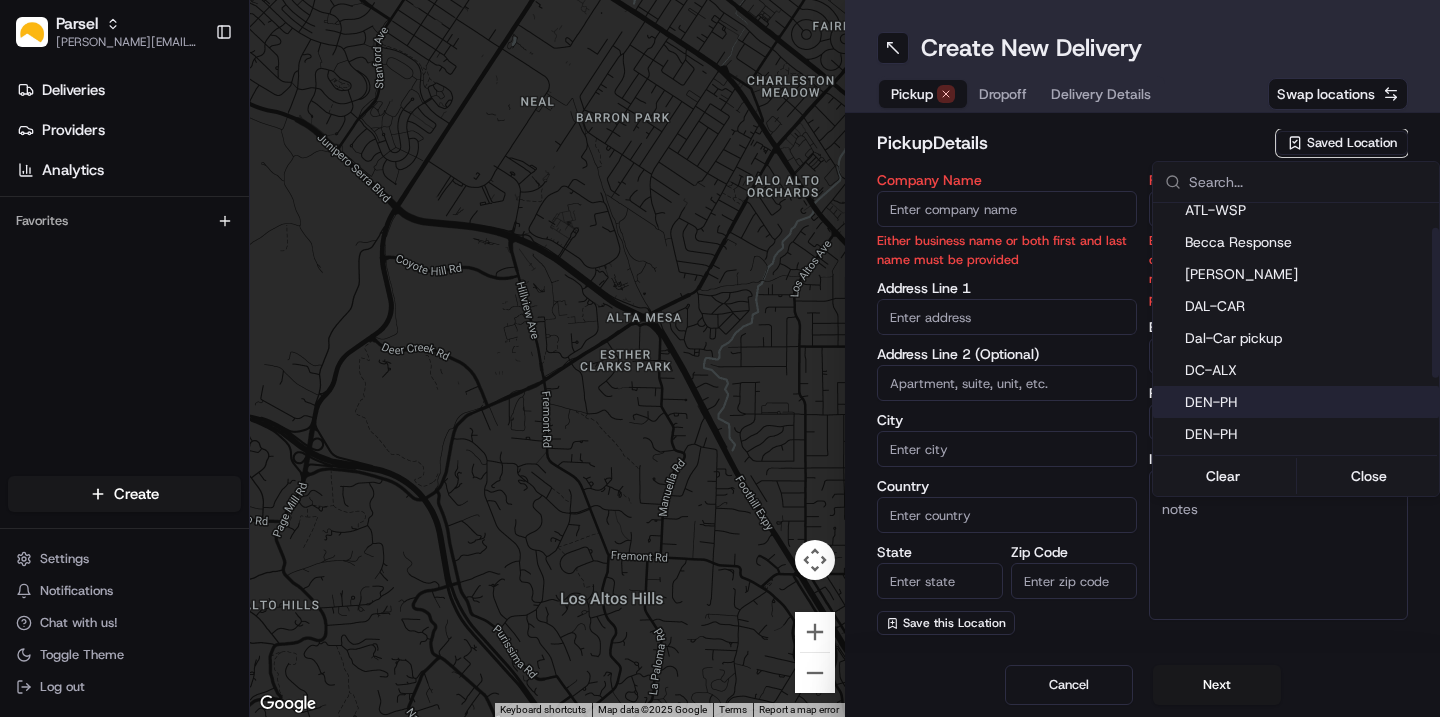 click on "DEN-PH" at bounding box center [1308, 402] 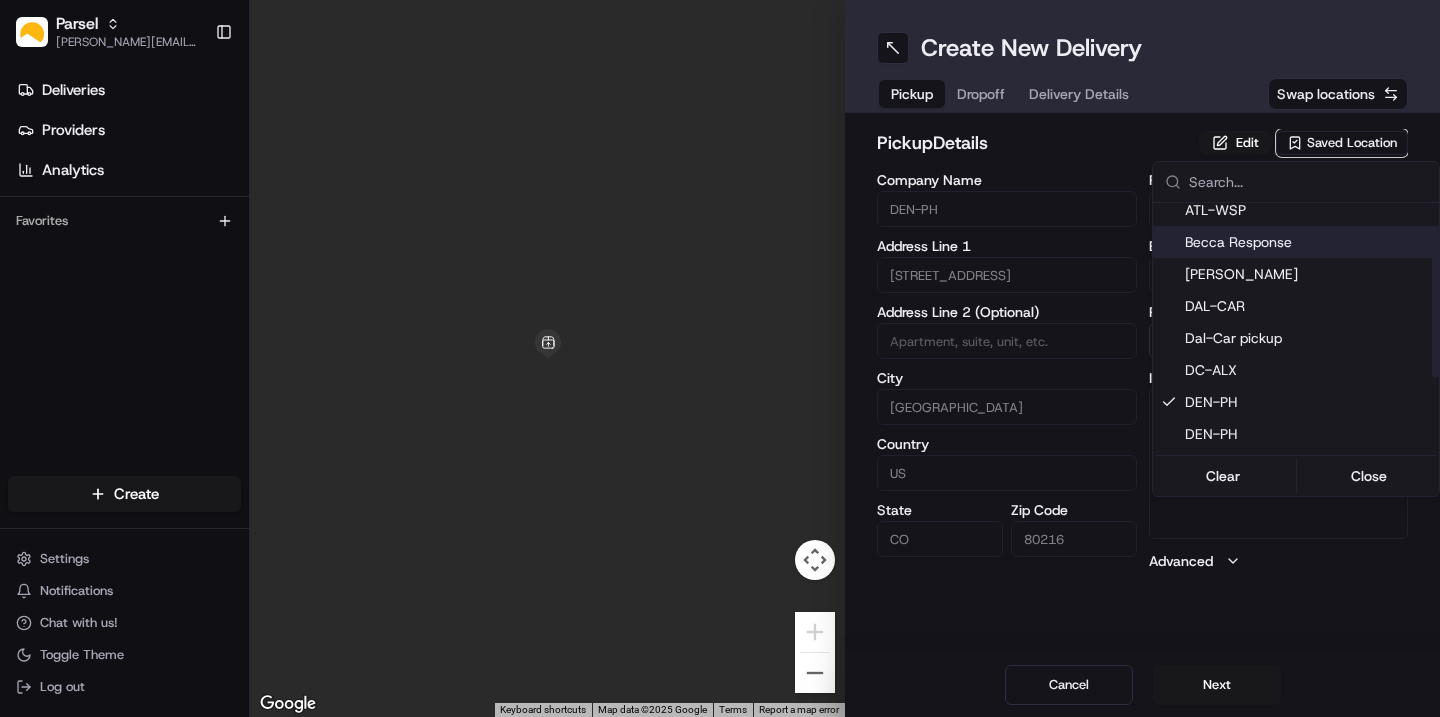 click on "Parsel [EMAIL_ADDRESS][PERSON_NAME][DOMAIN_NAME] Toggle Sidebar Deliveries Providers Analytics Favorites Main Menu Members & Organization Organization Users Roles Preferences Customization Tracking Orchestration Automations Dispatch Strategy Locations Pickup Locations Dropoff Locations Billing Billing Refund Requests Integrations Notification Triggers Webhooks API Keys Request Logs Create Settings Notifications Chat with us! Toggle Theme Log out ← Move left → Move right ↑ Move up ↓ Move down + Zoom in - Zoom out Home Jump left by 75% End Jump right by 75% Page Up Jump up by 75% Page Down Jump down by 75% To navigate, press the arrow keys. Keyboard shortcuts Map Data Map data ©2025 Google Map data ©2025 Google 2 m  Click to toggle between metric and imperial units Terms Report a map error Create New Delivery Pickup Dropoff Delivery Details Swap locations pickup  Details  Edit Saved Location Company Name DEN-PH Address Line [GEOGRAPHIC_DATA][STREET_ADDRESS] Address Line 2 (Optional) City [GEOGRAPHIC_DATA] Country US State [US_STATE] [GEOGRAPHIC_DATA]" at bounding box center [720, 358] 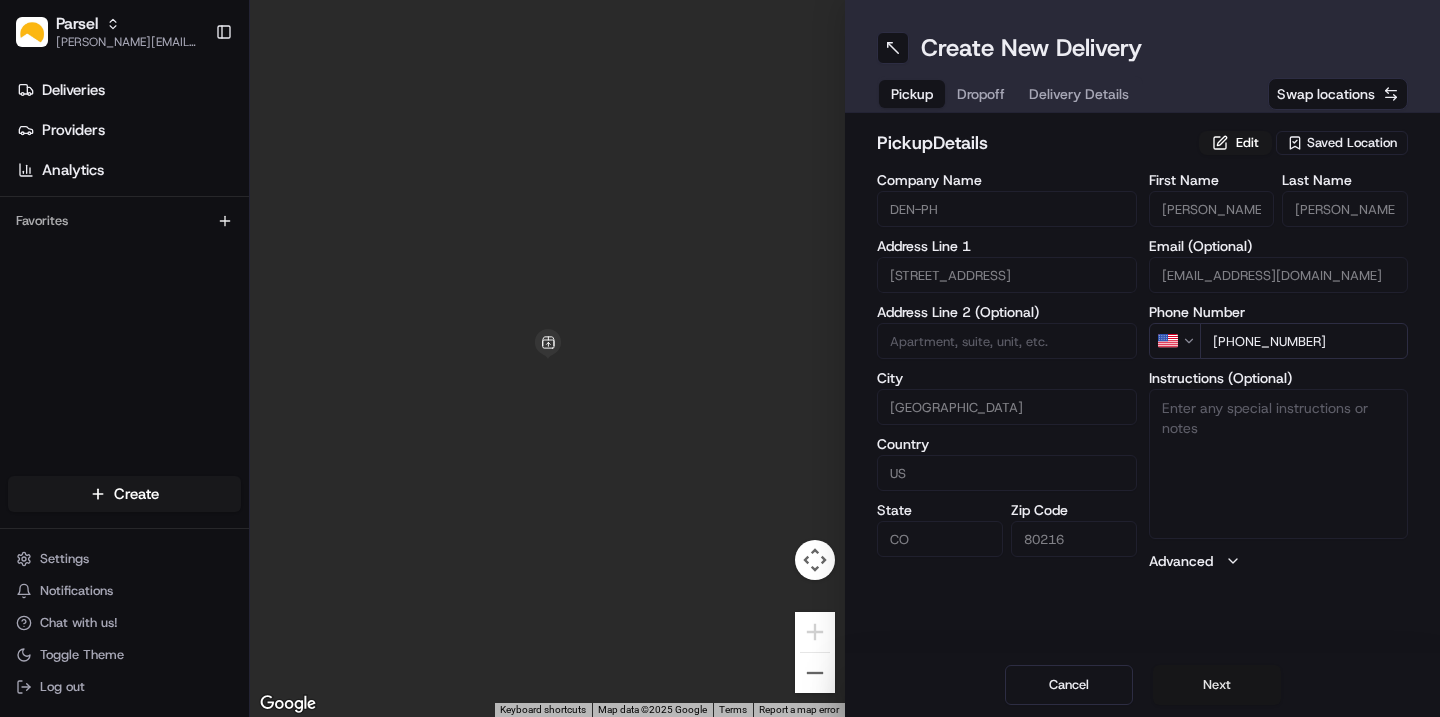 click on "Next" at bounding box center [1217, 685] 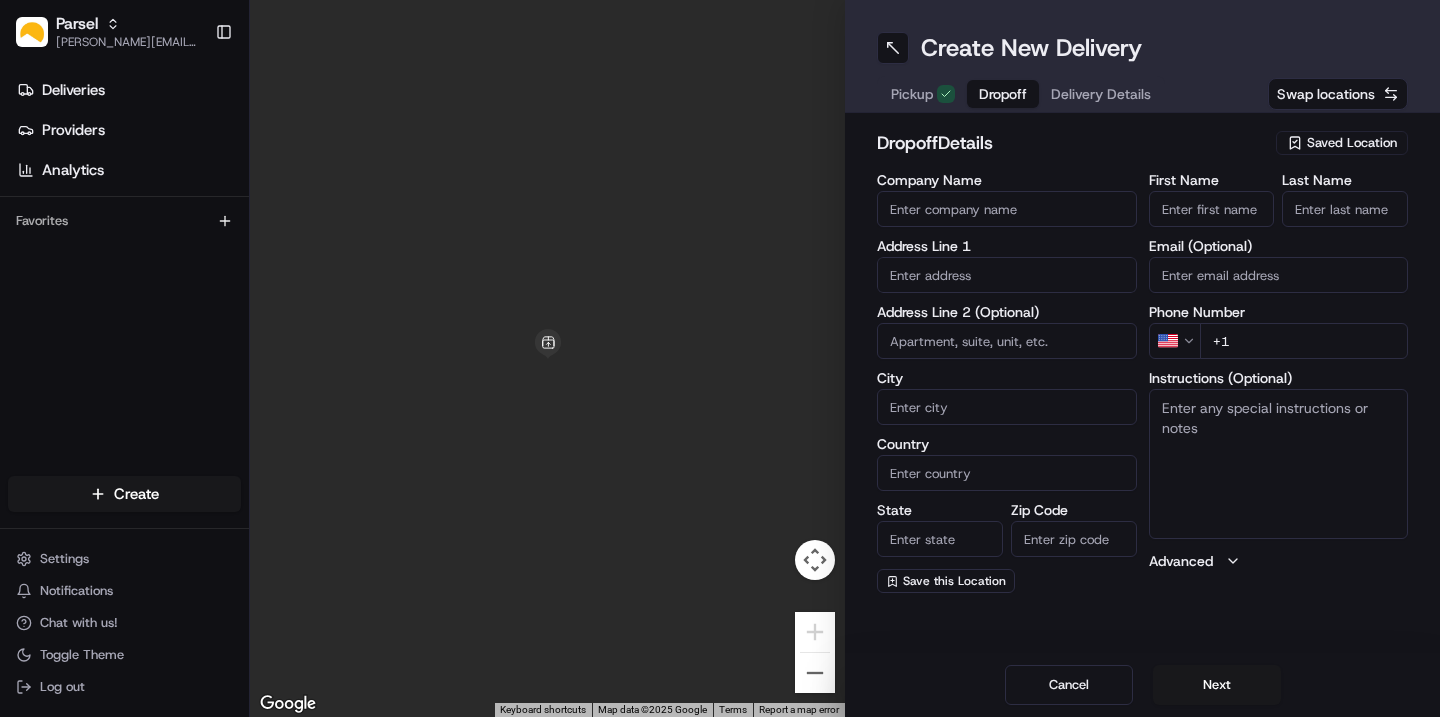 click on "Saved Location" at bounding box center [1352, 143] 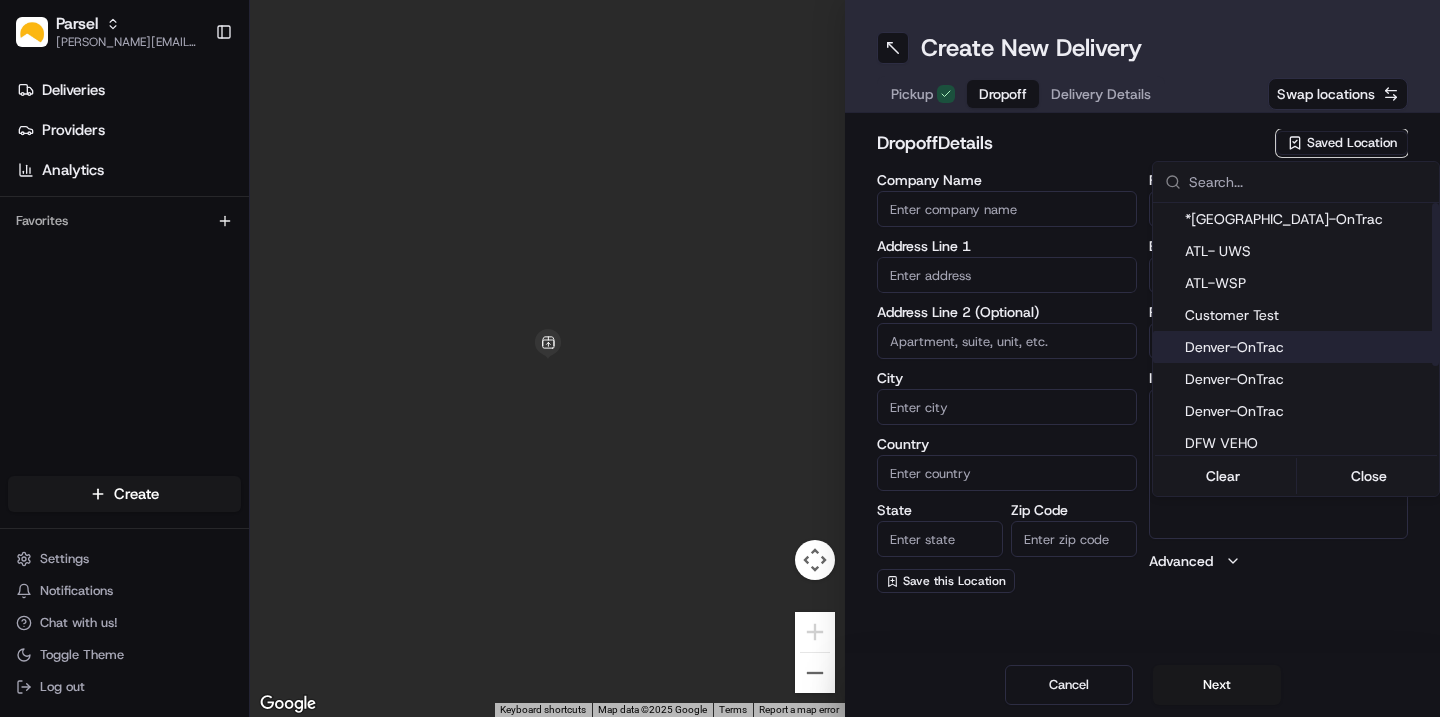 click on "Denver-OnTrac" at bounding box center [1308, 347] 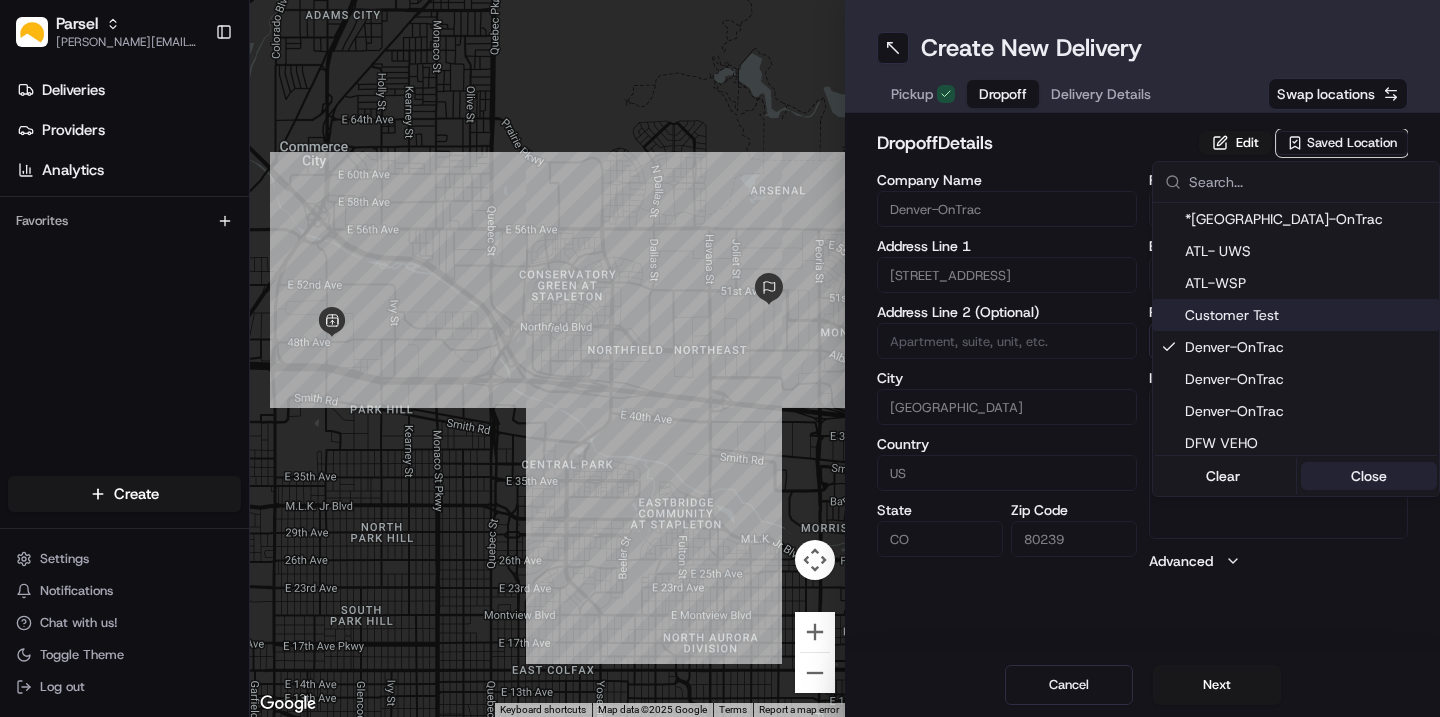 click on "Close" at bounding box center (1369, 476) 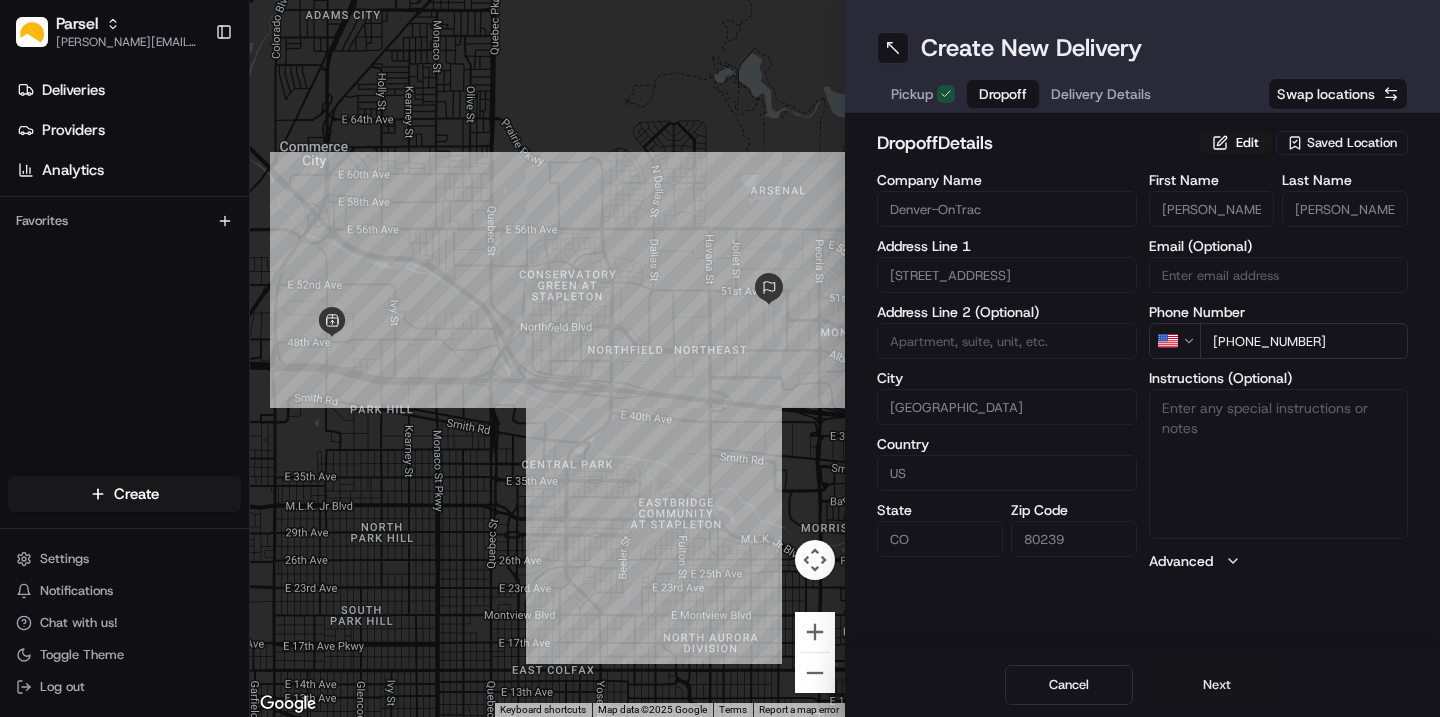 click on "Next" at bounding box center [1217, 685] 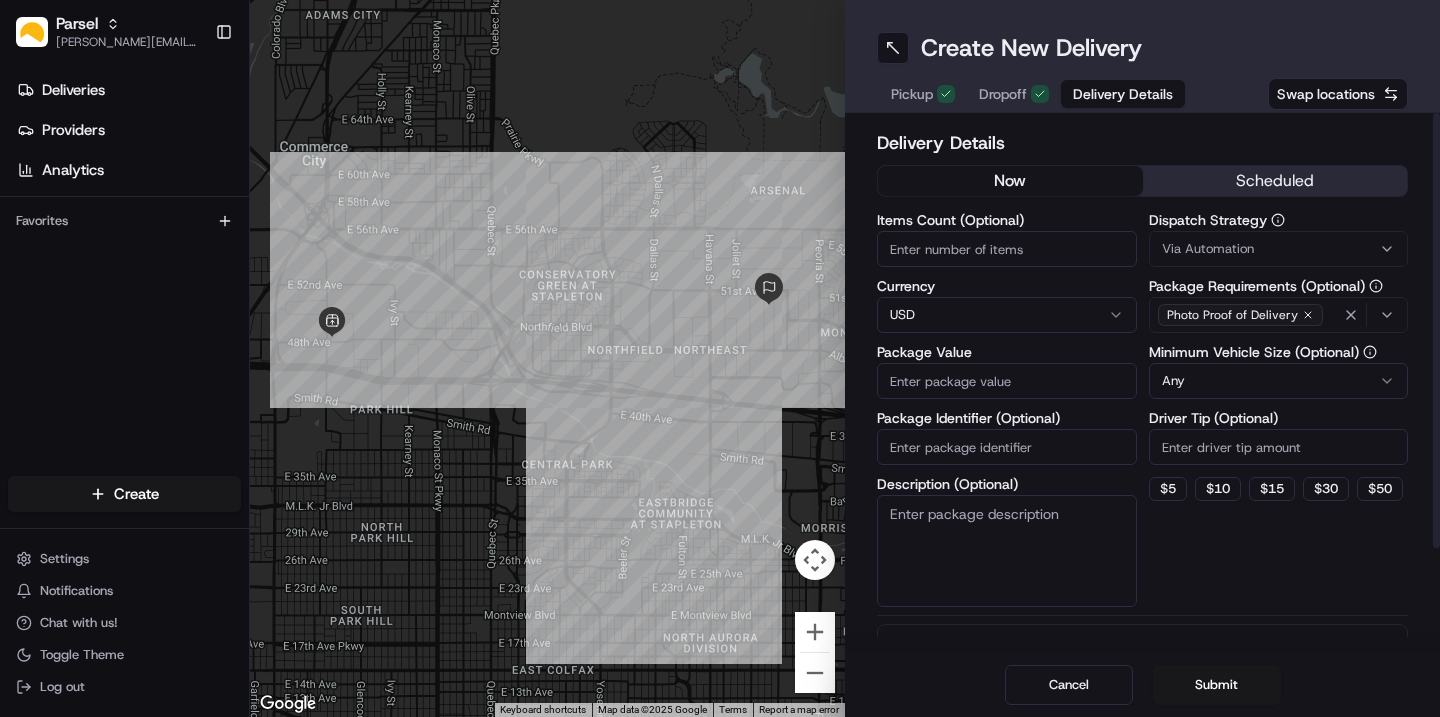 click on "Items Count (Optional)" at bounding box center (1007, 249) 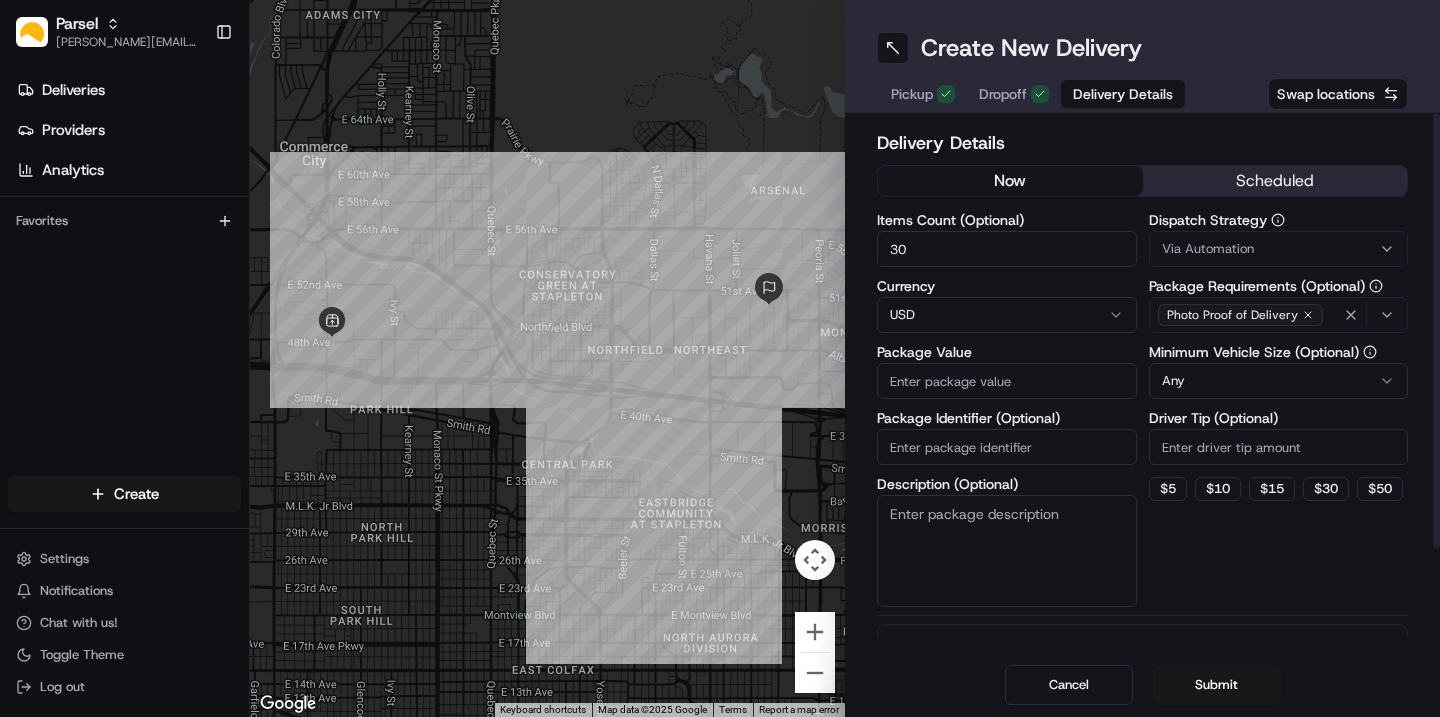 type on "30" 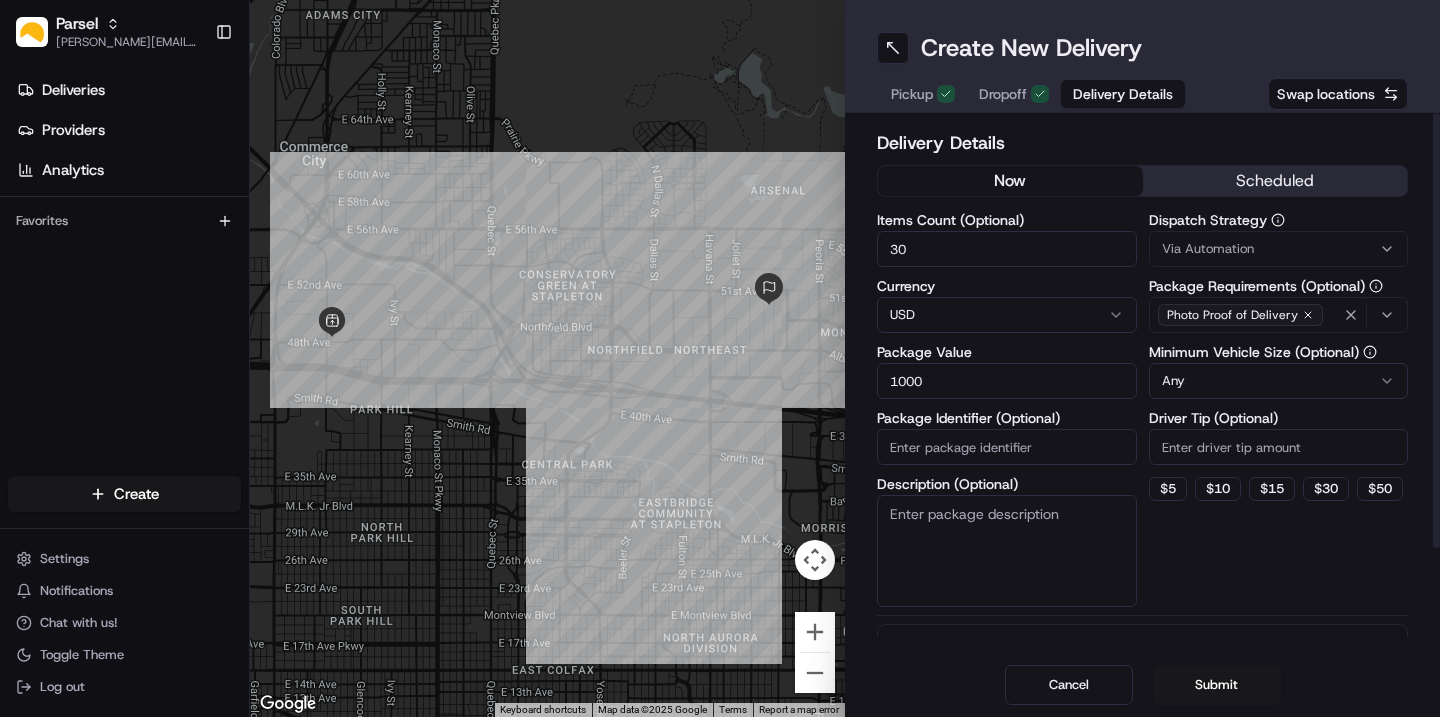type on "1000" 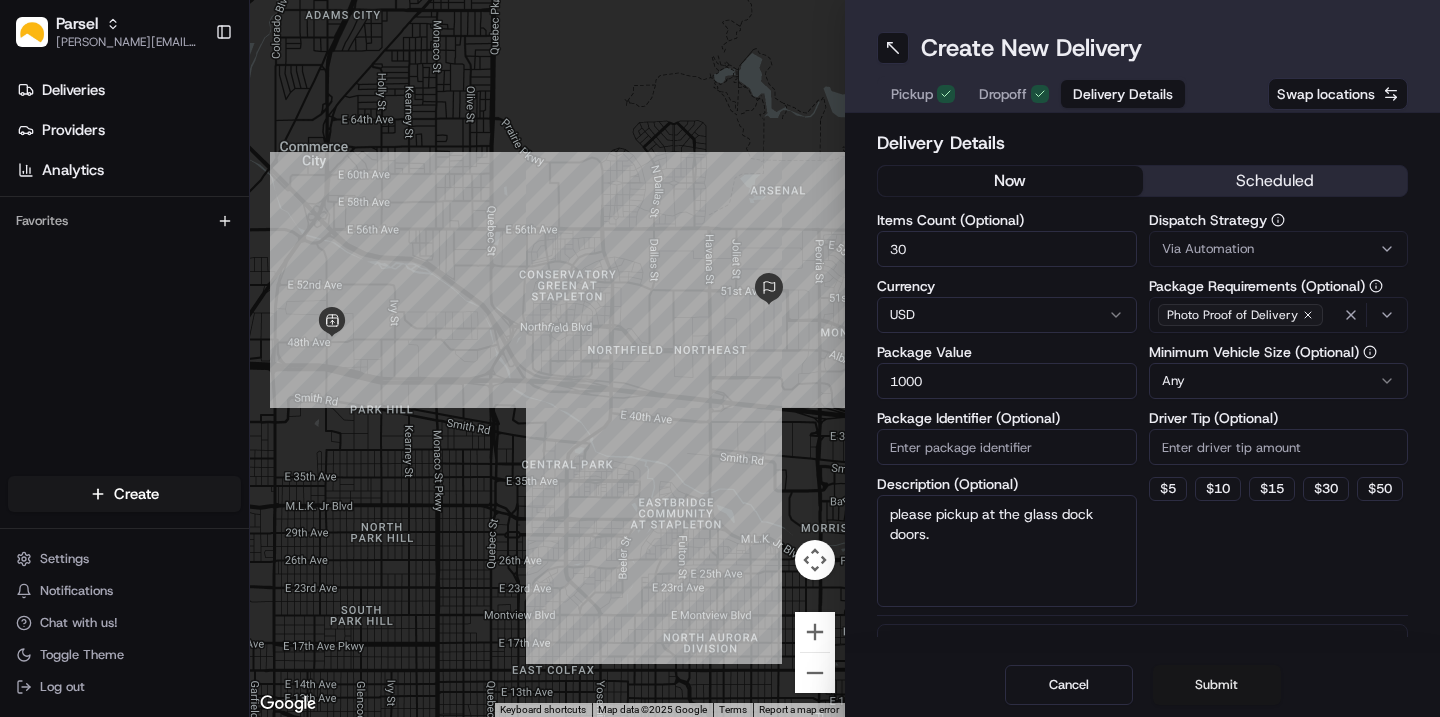 type on "please pickup at the glass dock doors." 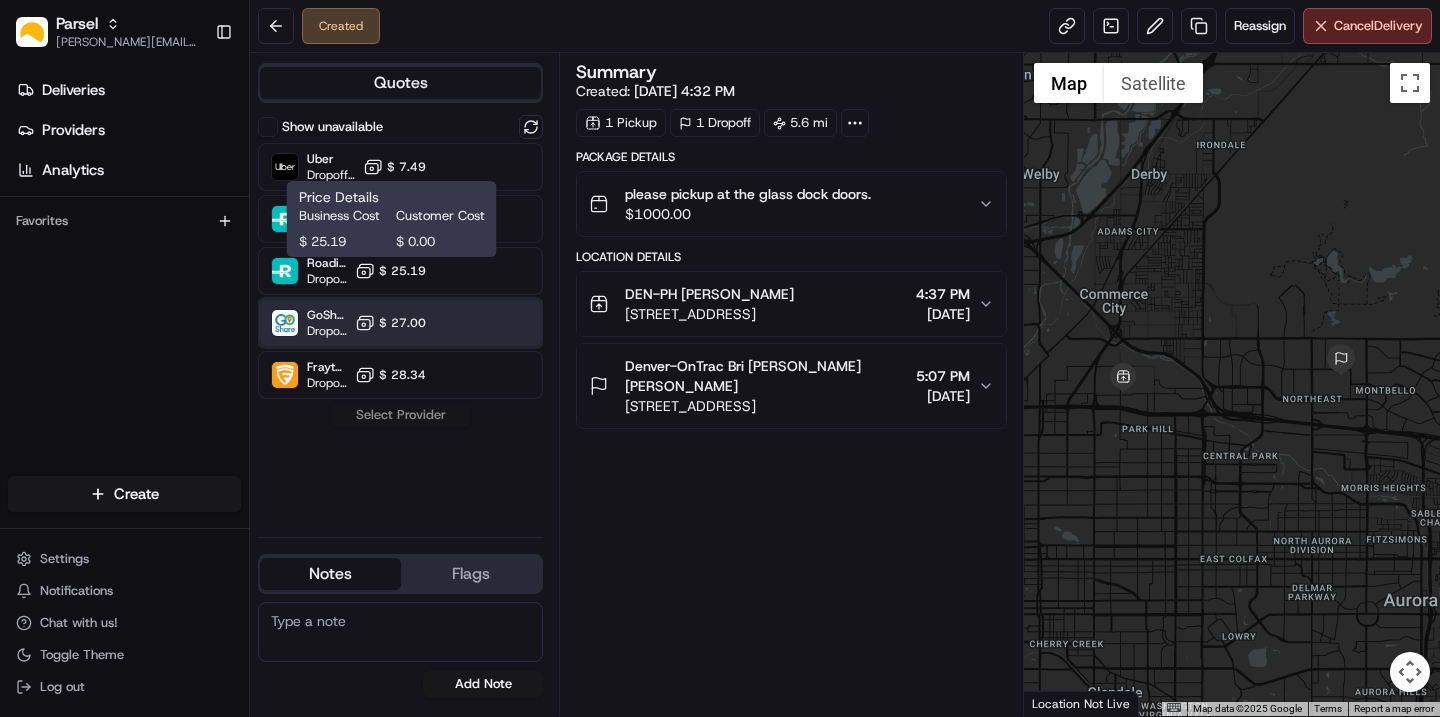click on "GoShare" at bounding box center [327, 315] 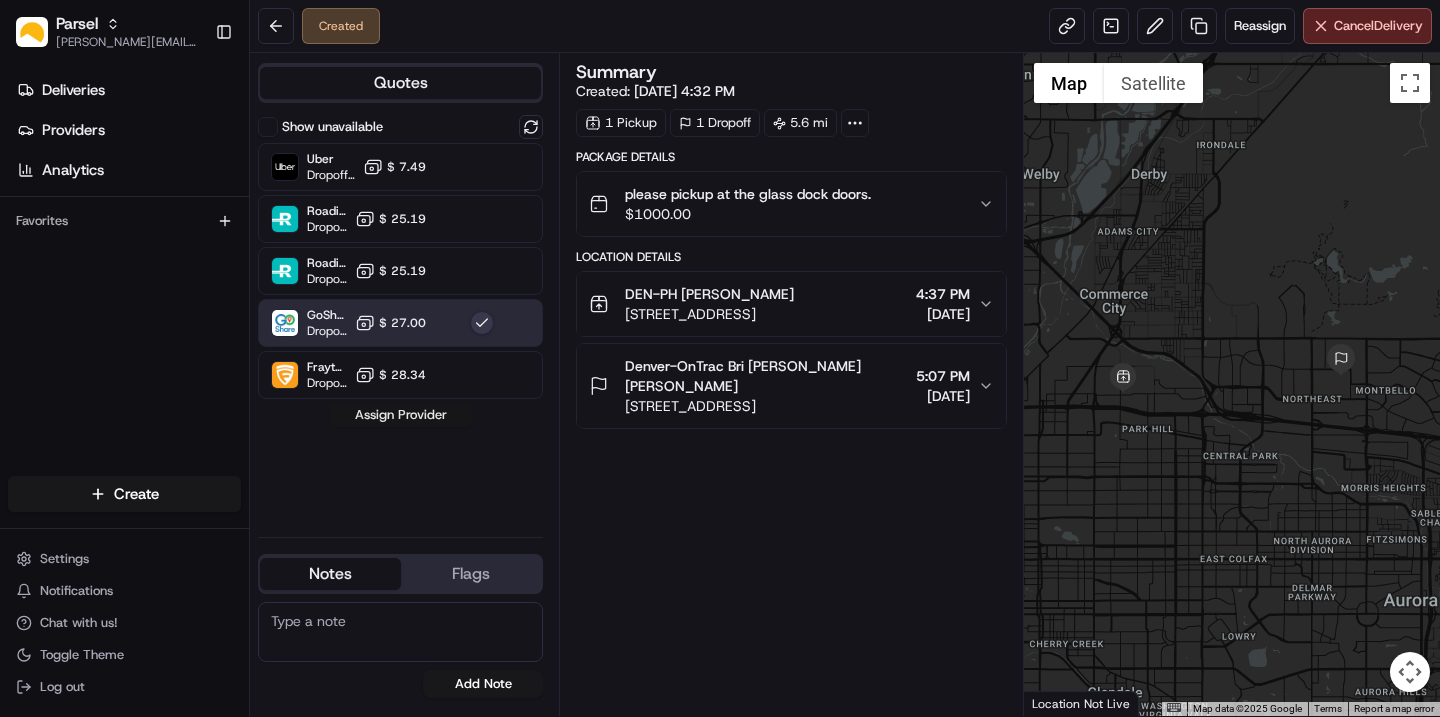 click on "Assign Provider" at bounding box center [401, 415] 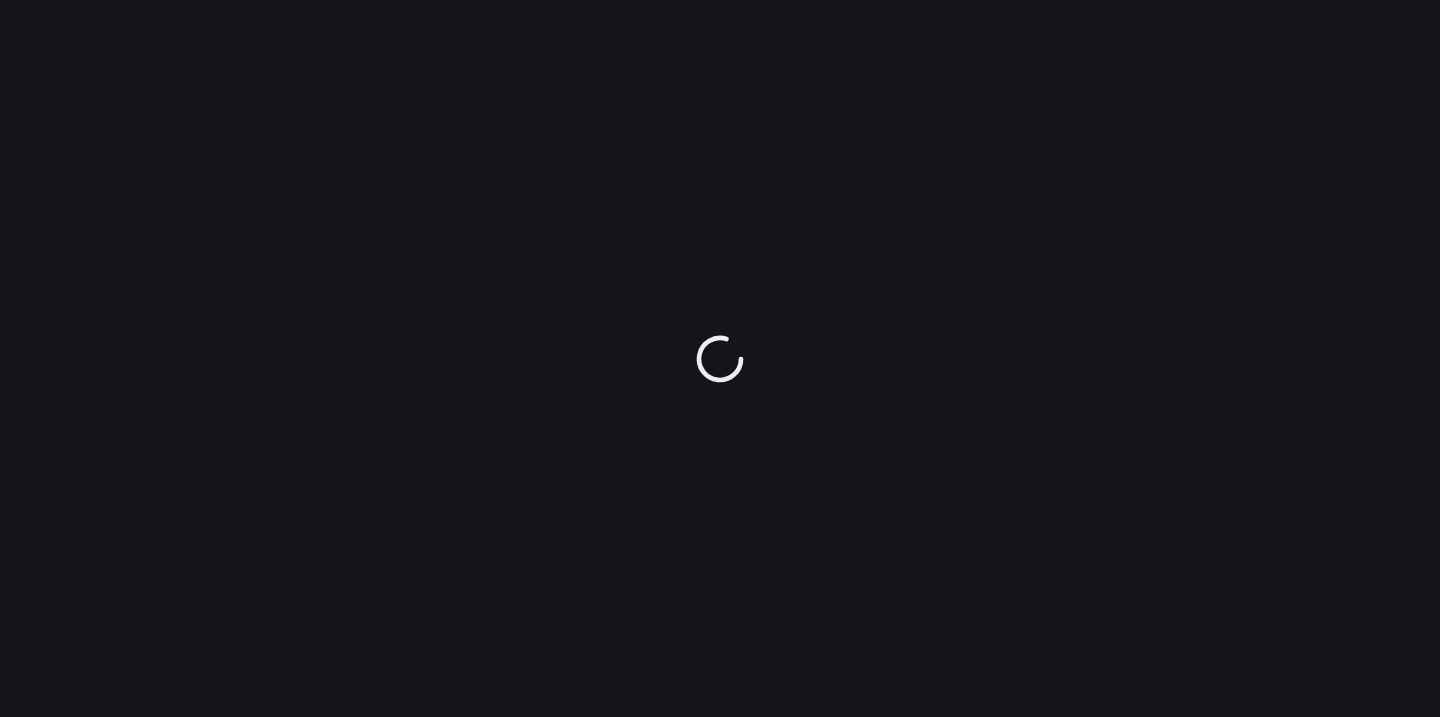 scroll, scrollTop: 0, scrollLeft: 0, axis: both 